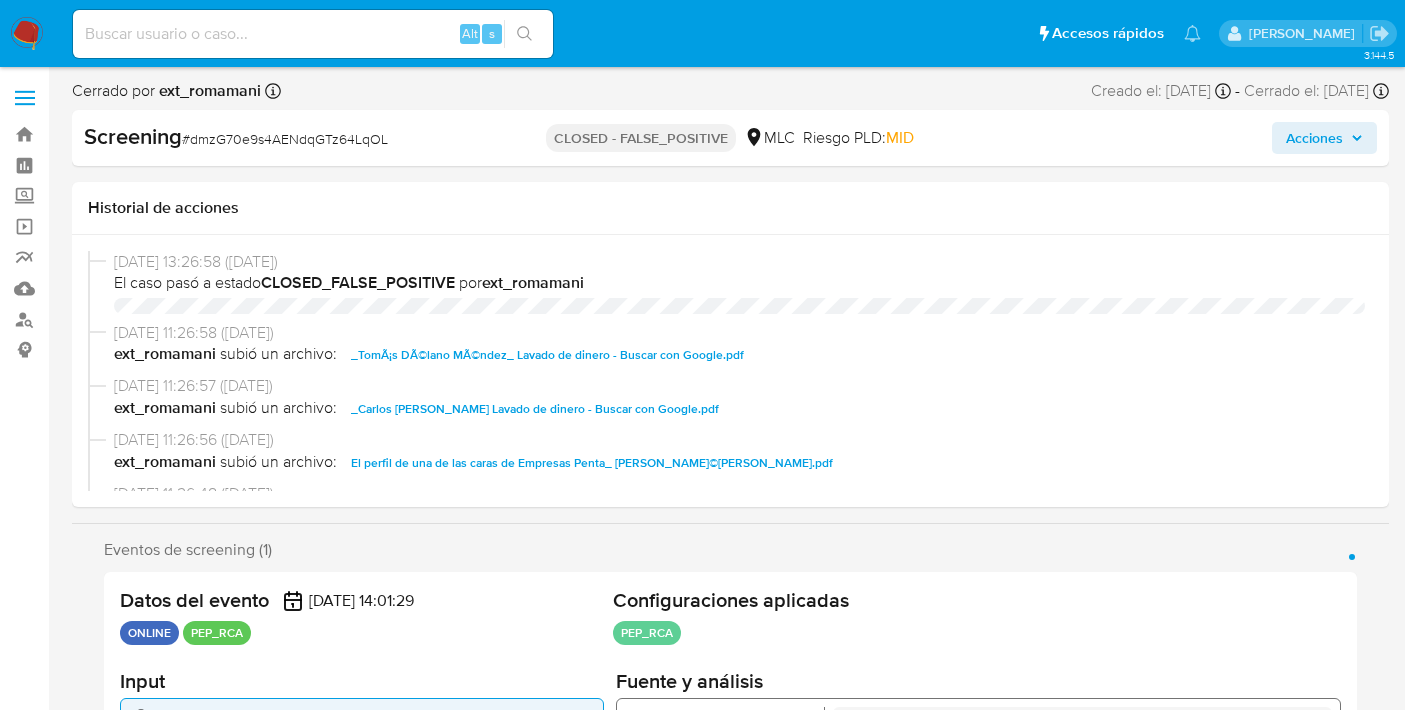 select on "10" 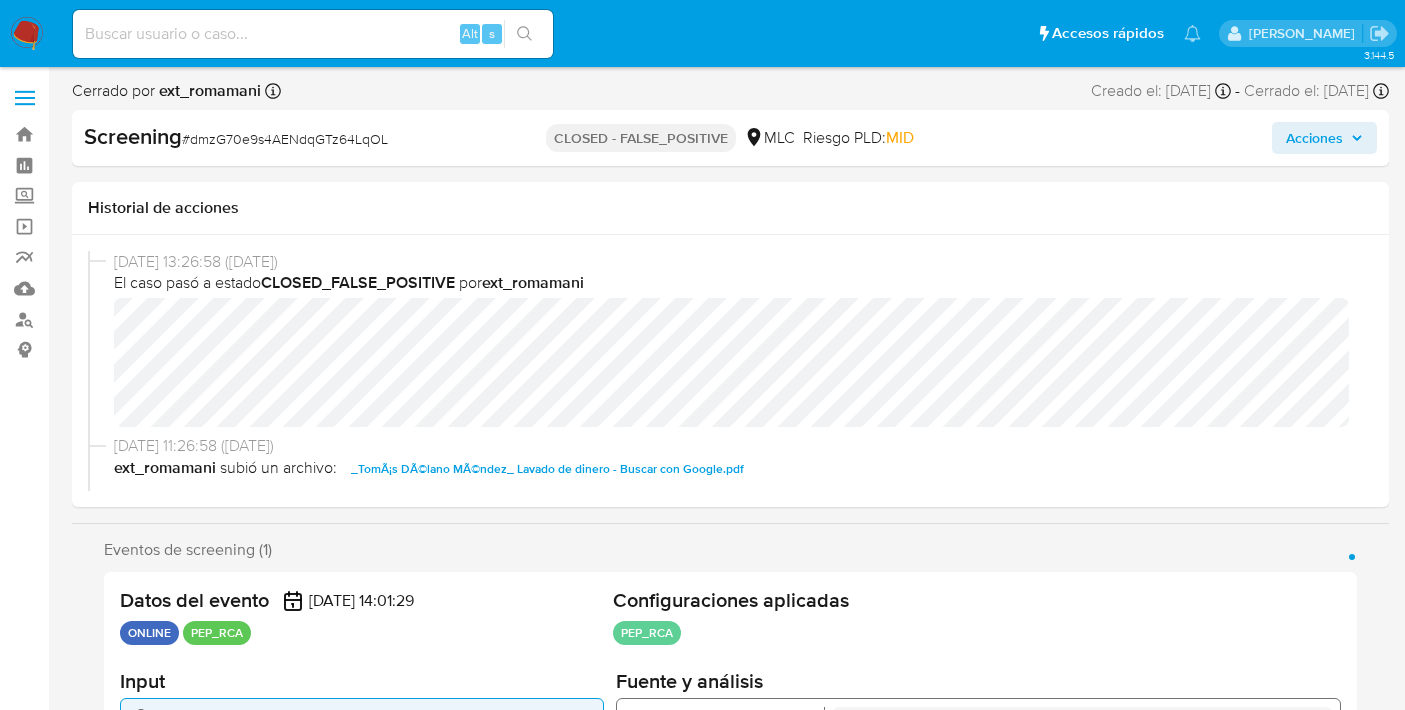 scroll, scrollTop: 0, scrollLeft: 0, axis: both 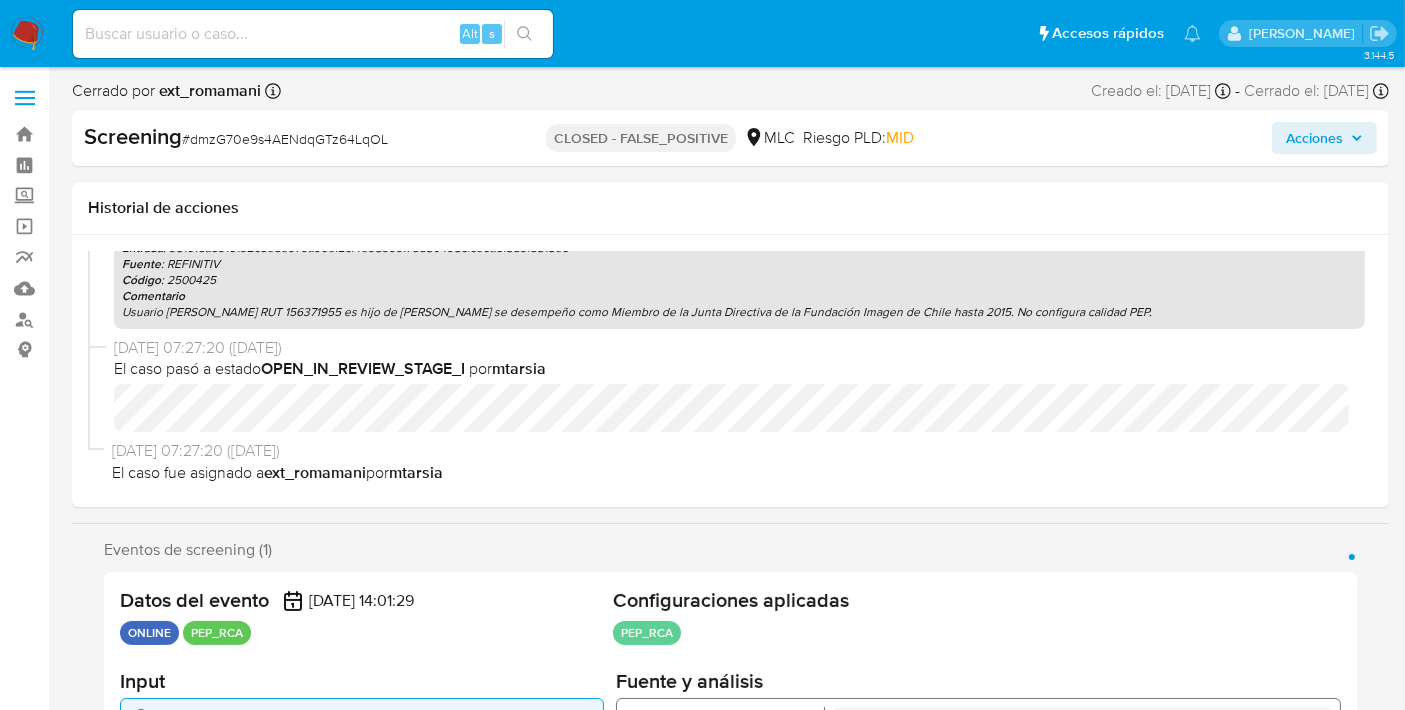 click at bounding box center [27, 34] 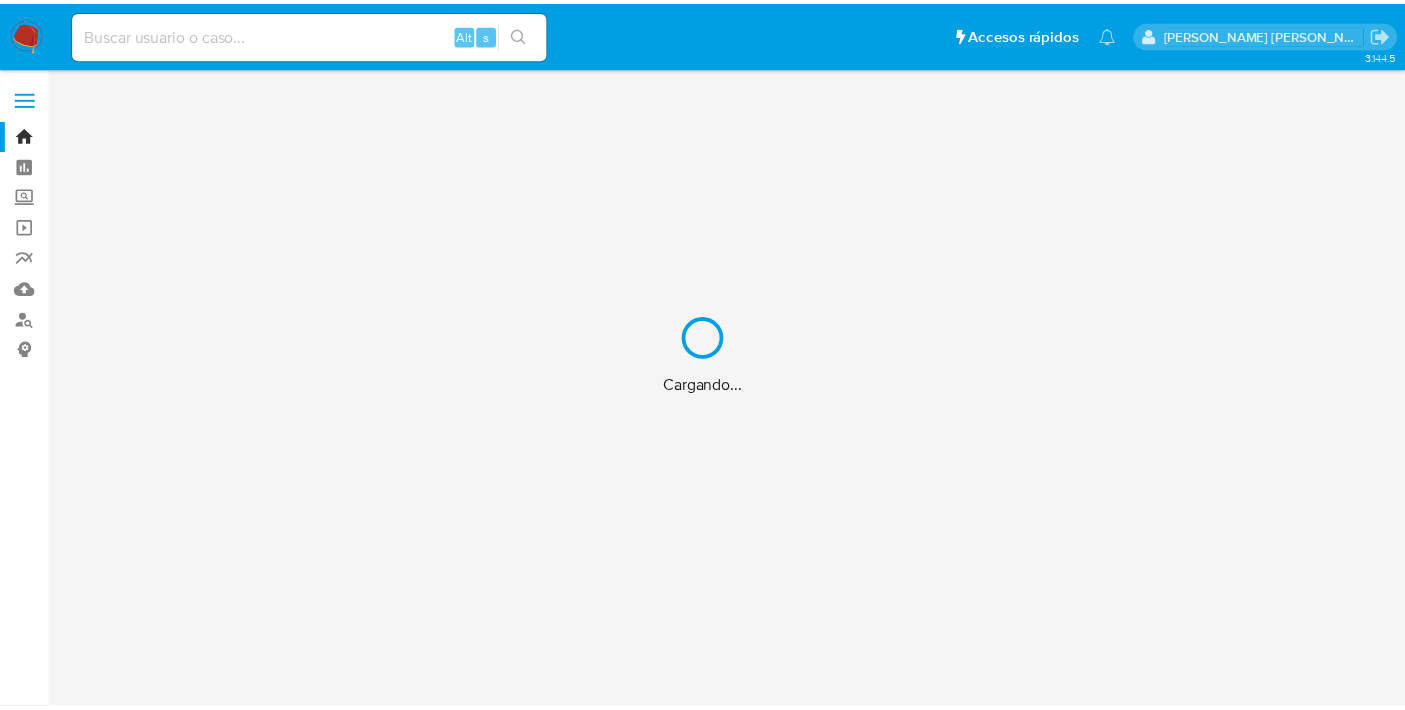scroll, scrollTop: 0, scrollLeft: 0, axis: both 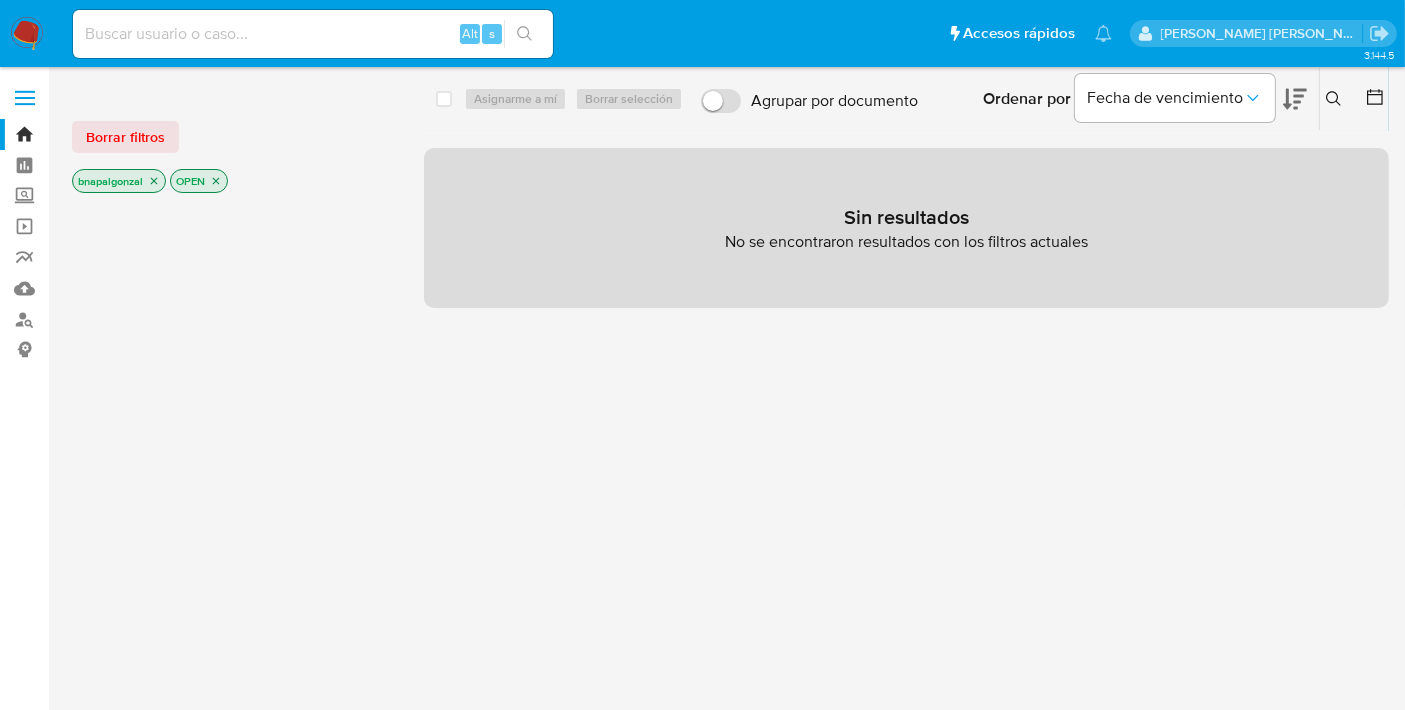 click at bounding box center (27, 34) 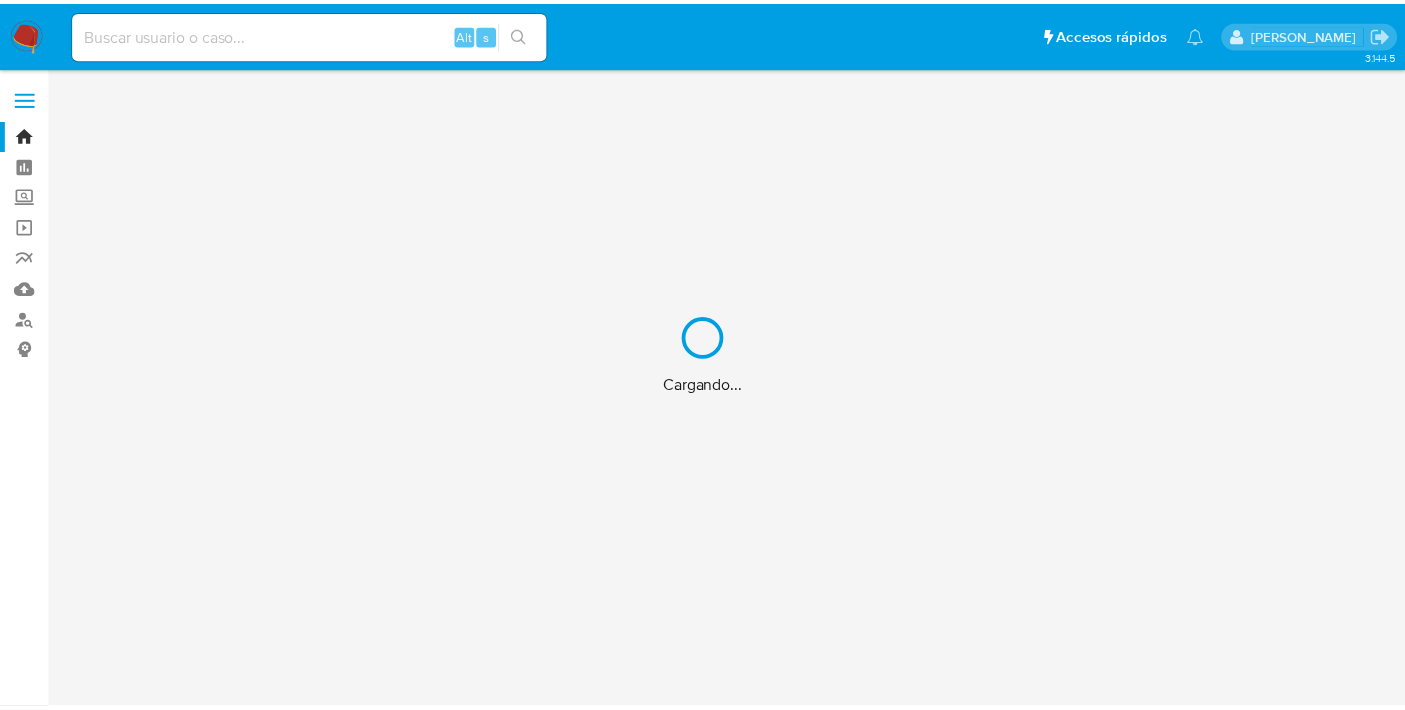 scroll, scrollTop: 0, scrollLeft: 0, axis: both 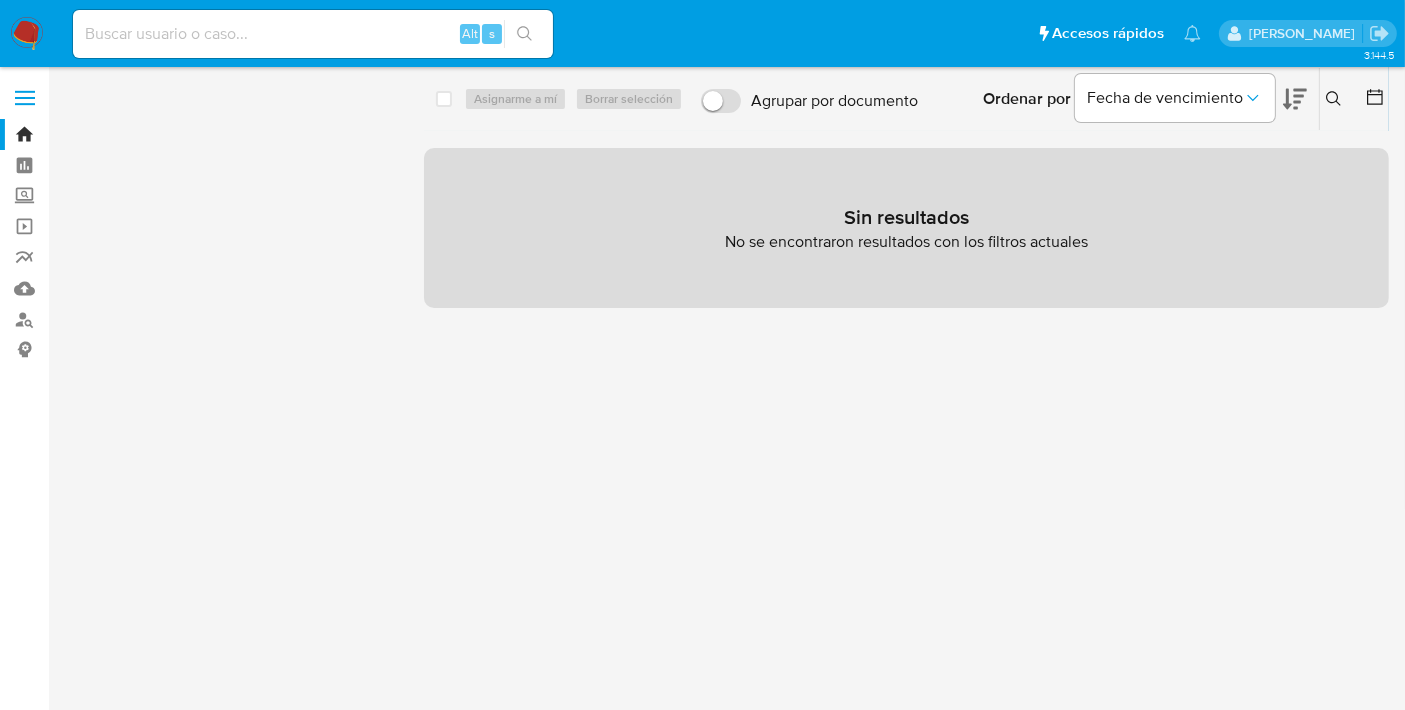 click 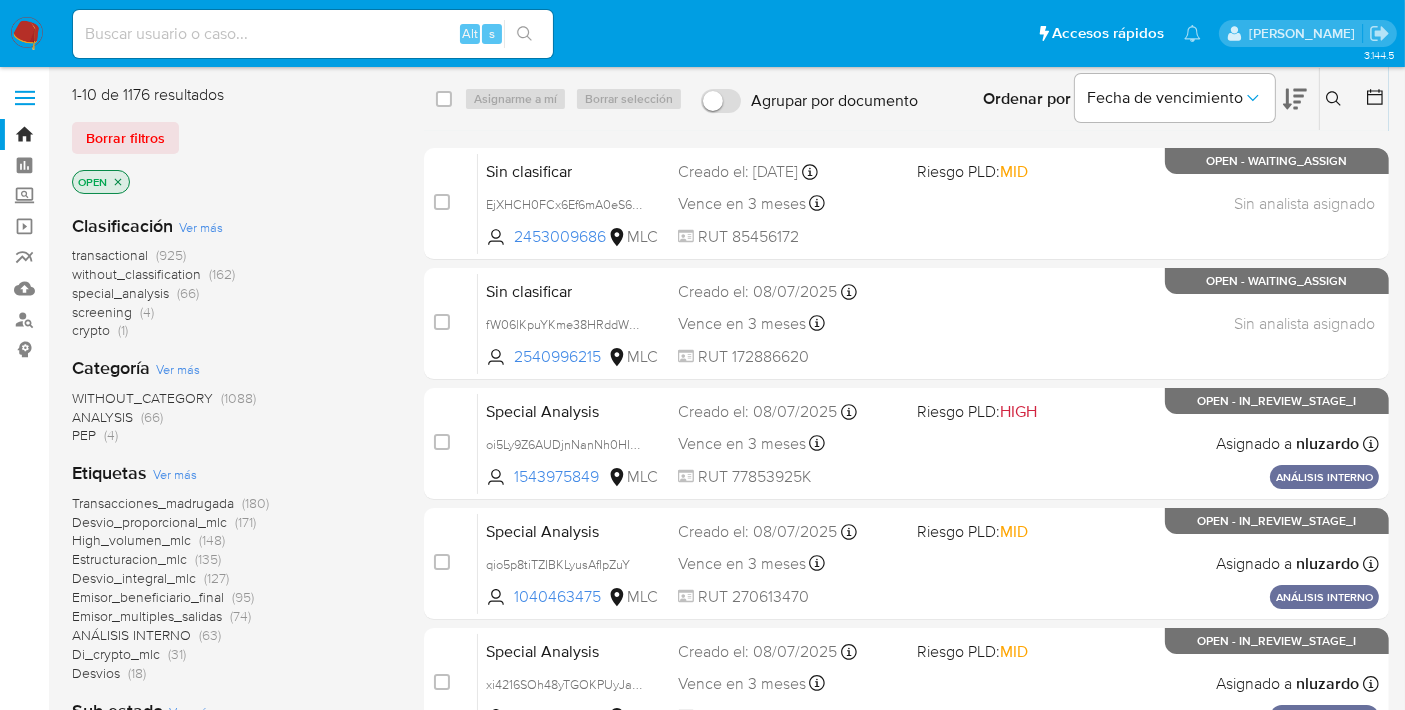 click 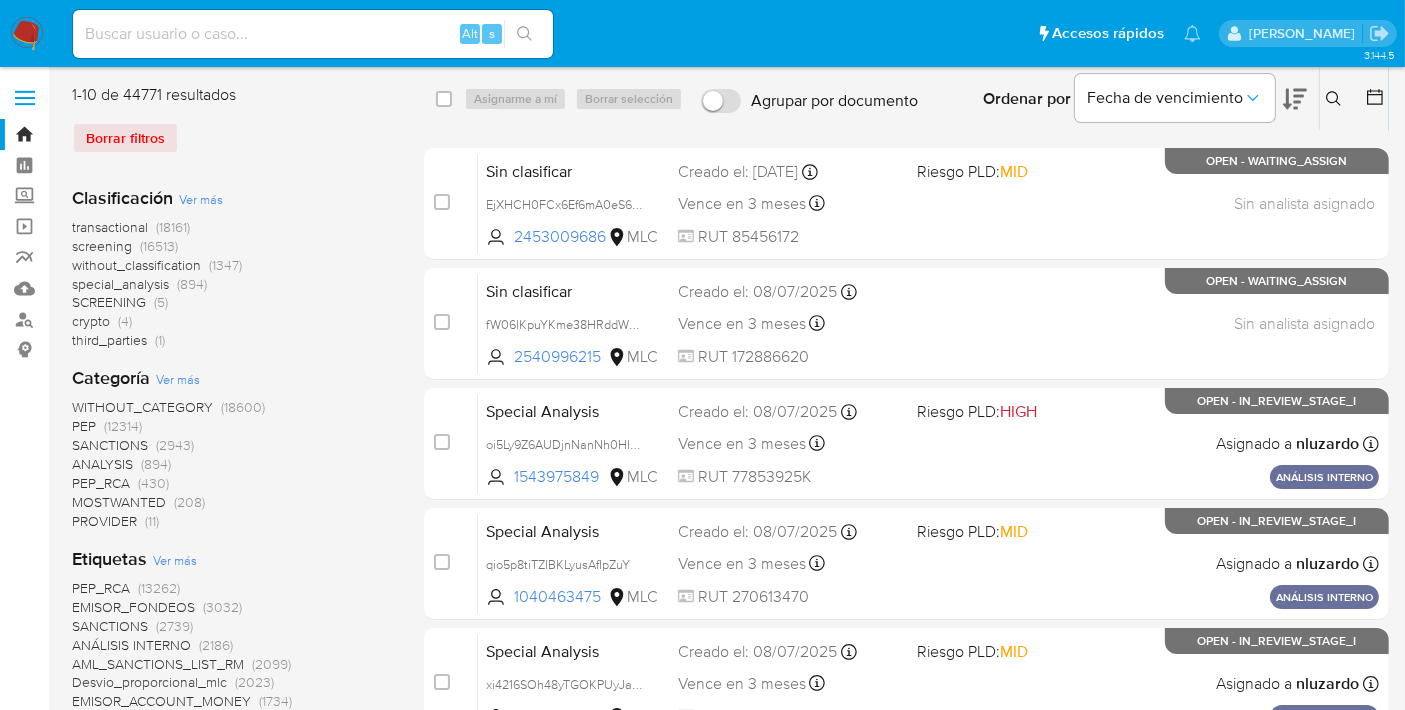 click on "screening" at bounding box center [102, 246] 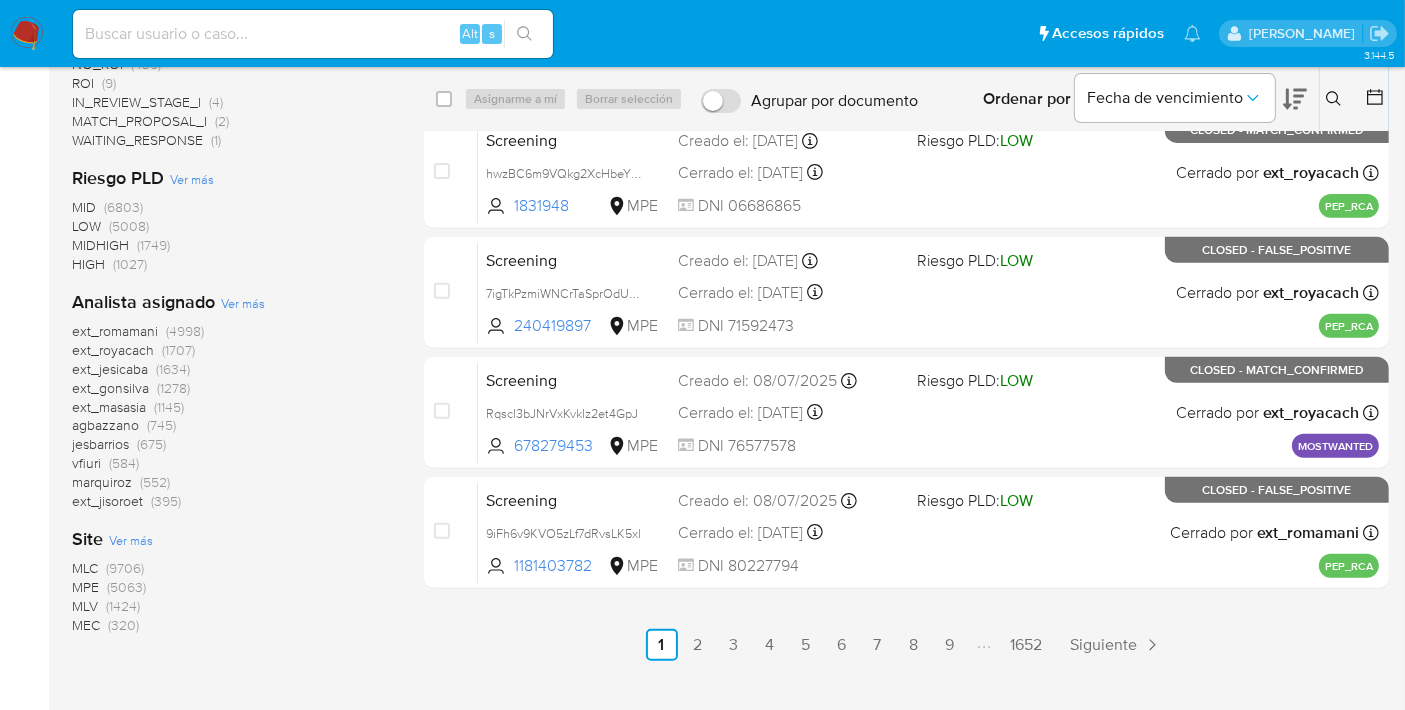scroll, scrollTop: 784, scrollLeft: 0, axis: vertical 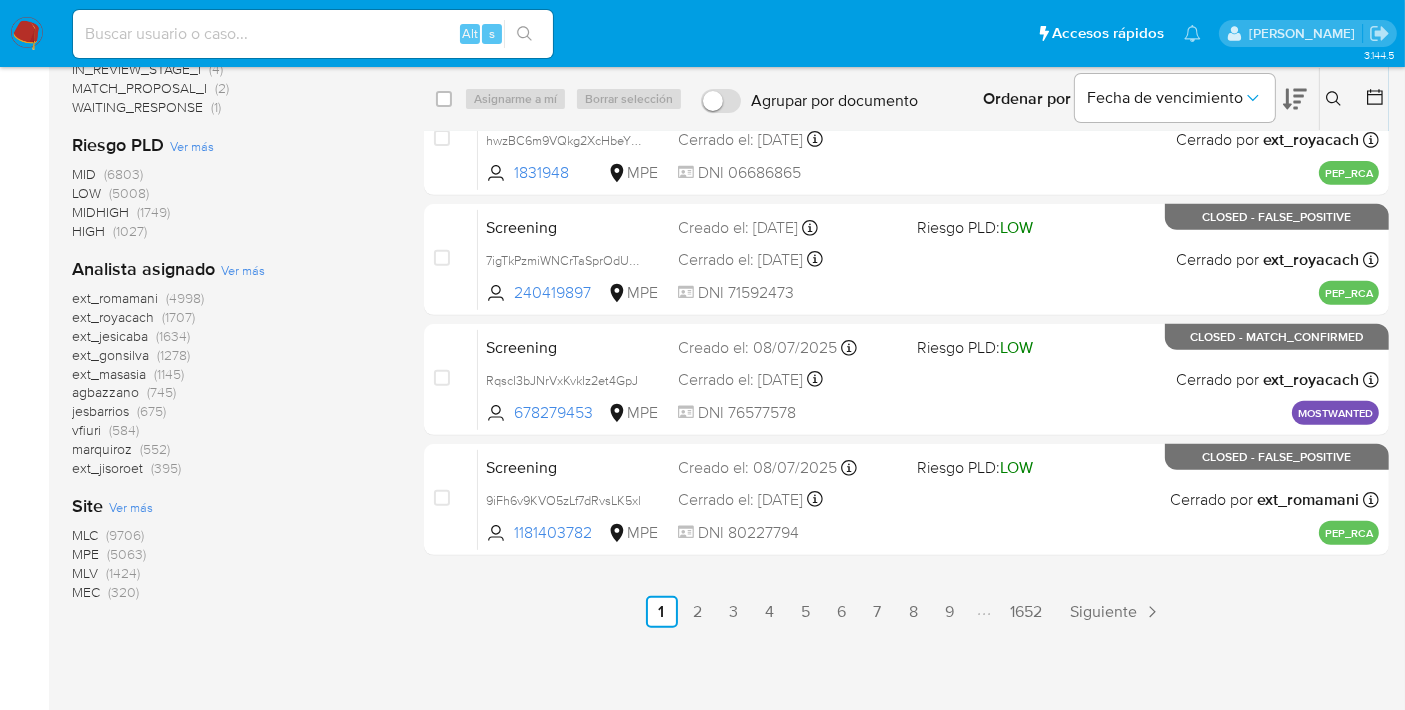 click on "MLC" at bounding box center (85, 535) 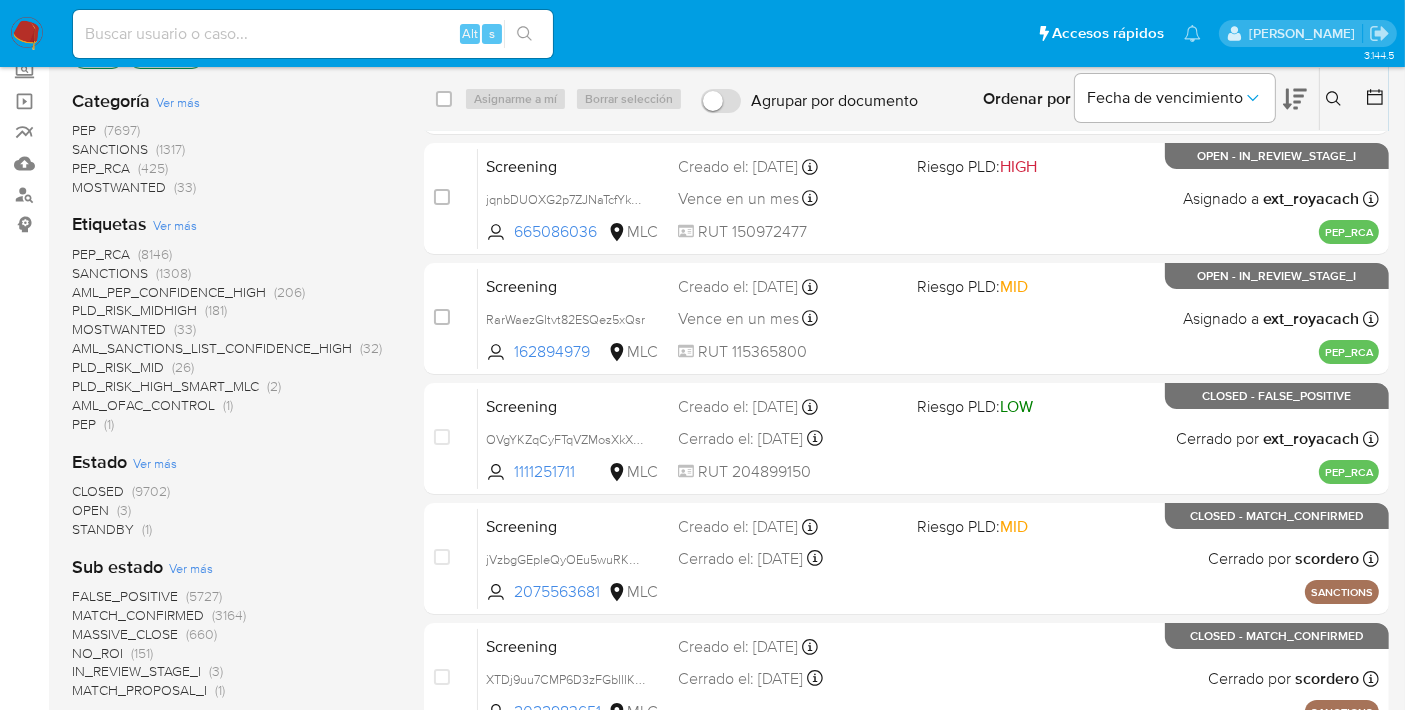 scroll, scrollTop: 0, scrollLeft: 0, axis: both 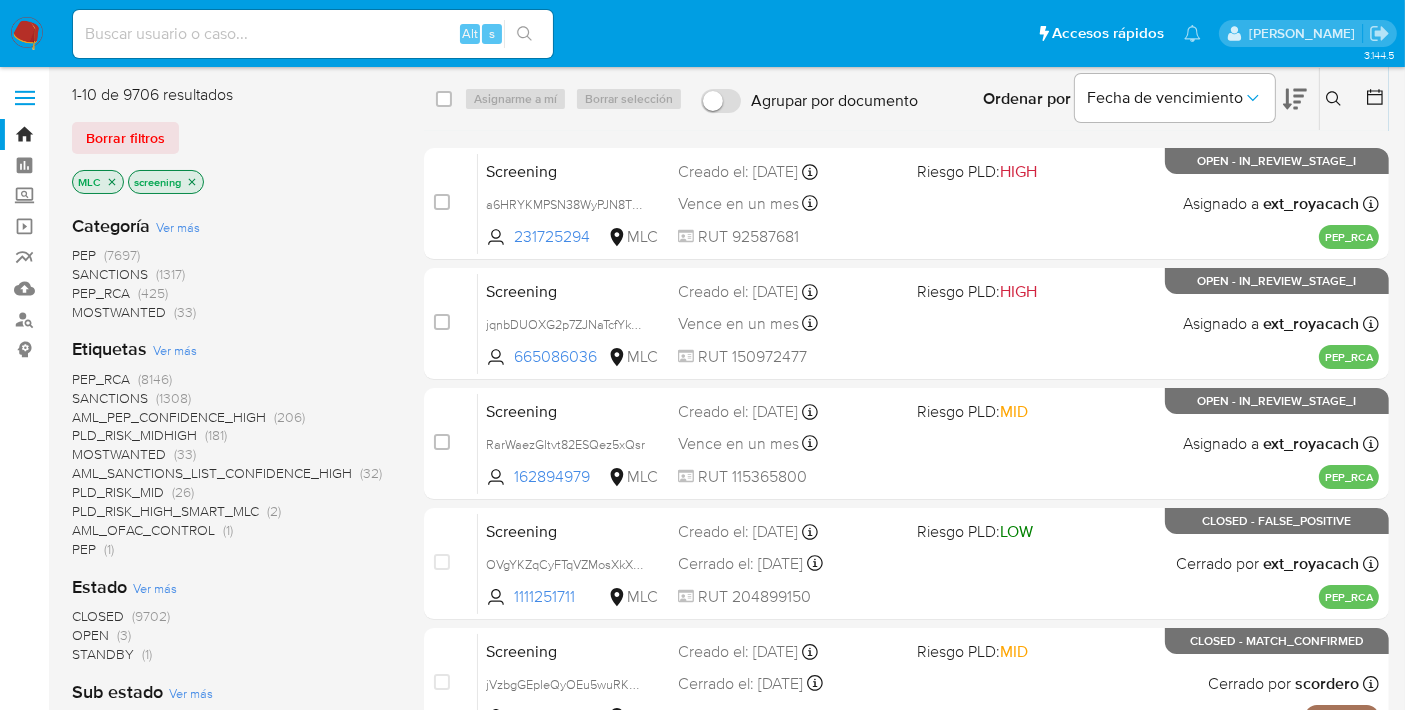click 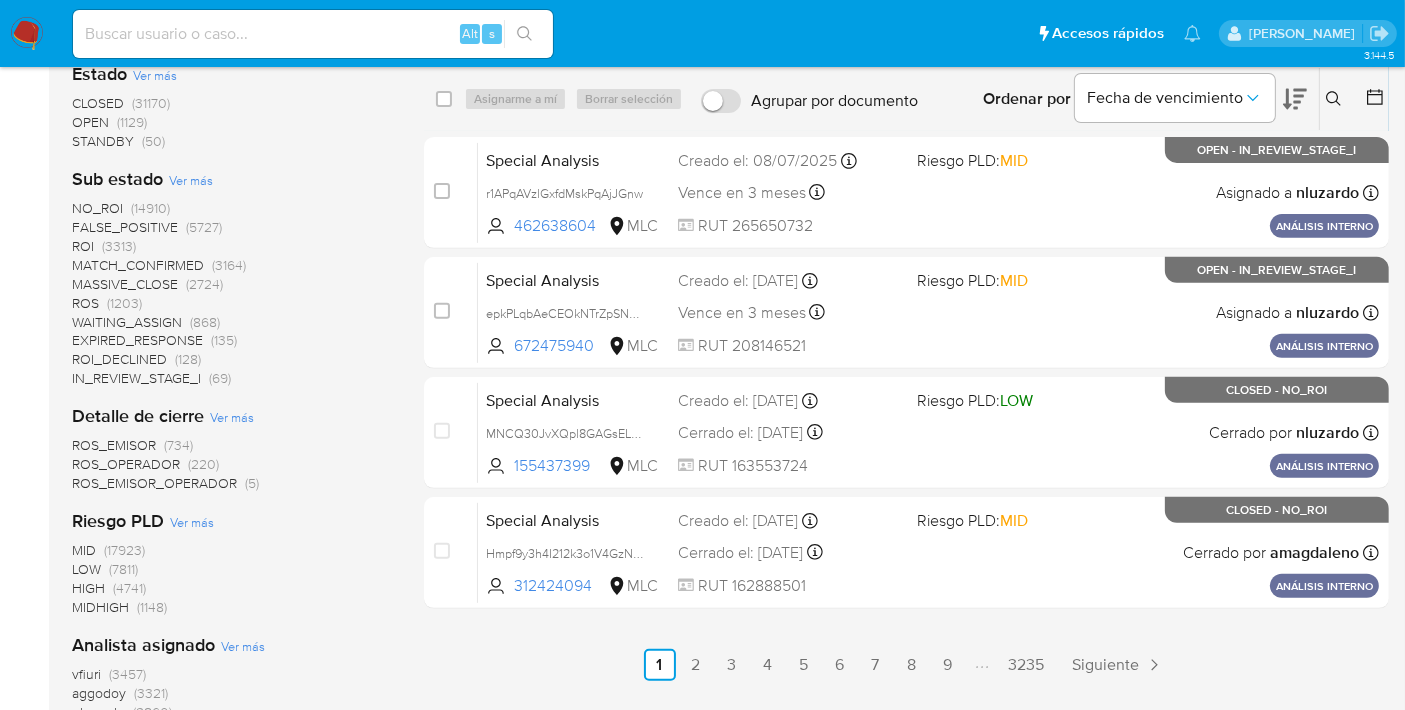 scroll, scrollTop: 983, scrollLeft: 0, axis: vertical 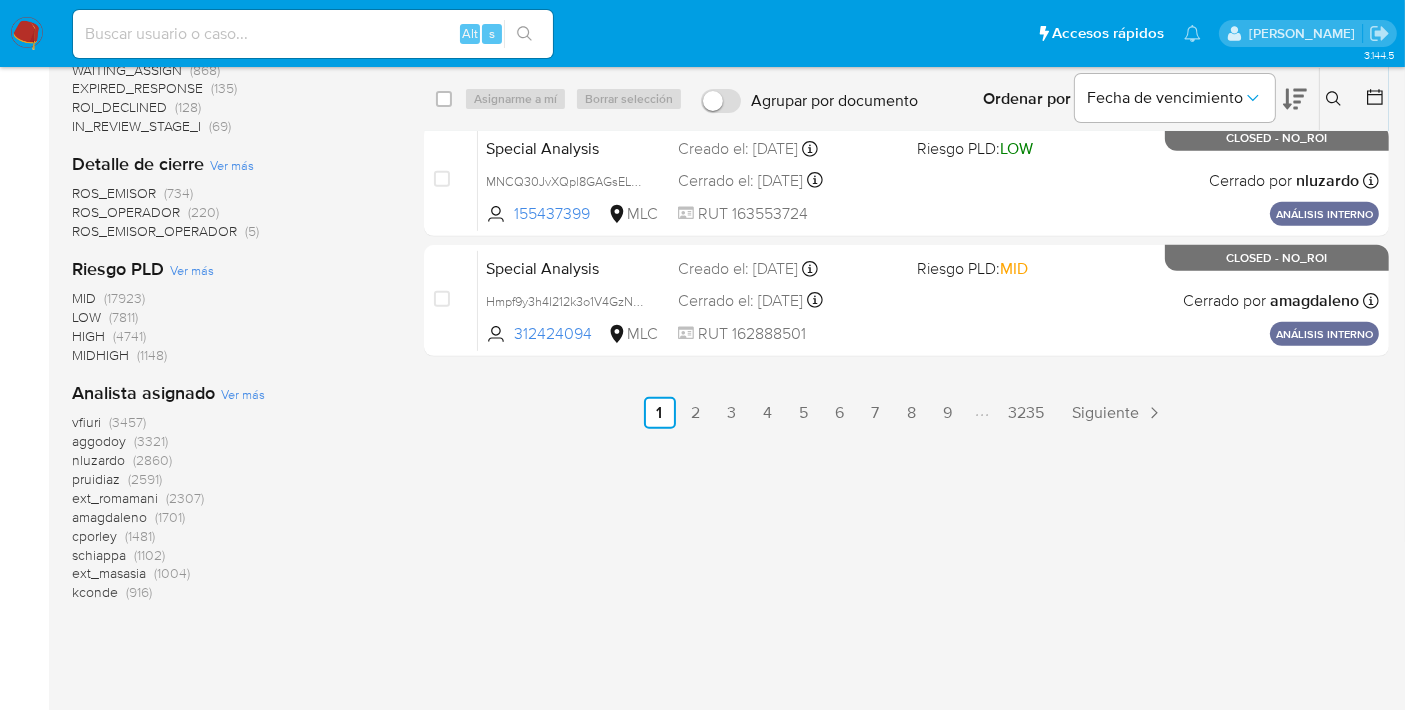 click on "ext_romamani" at bounding box center (115, 498) 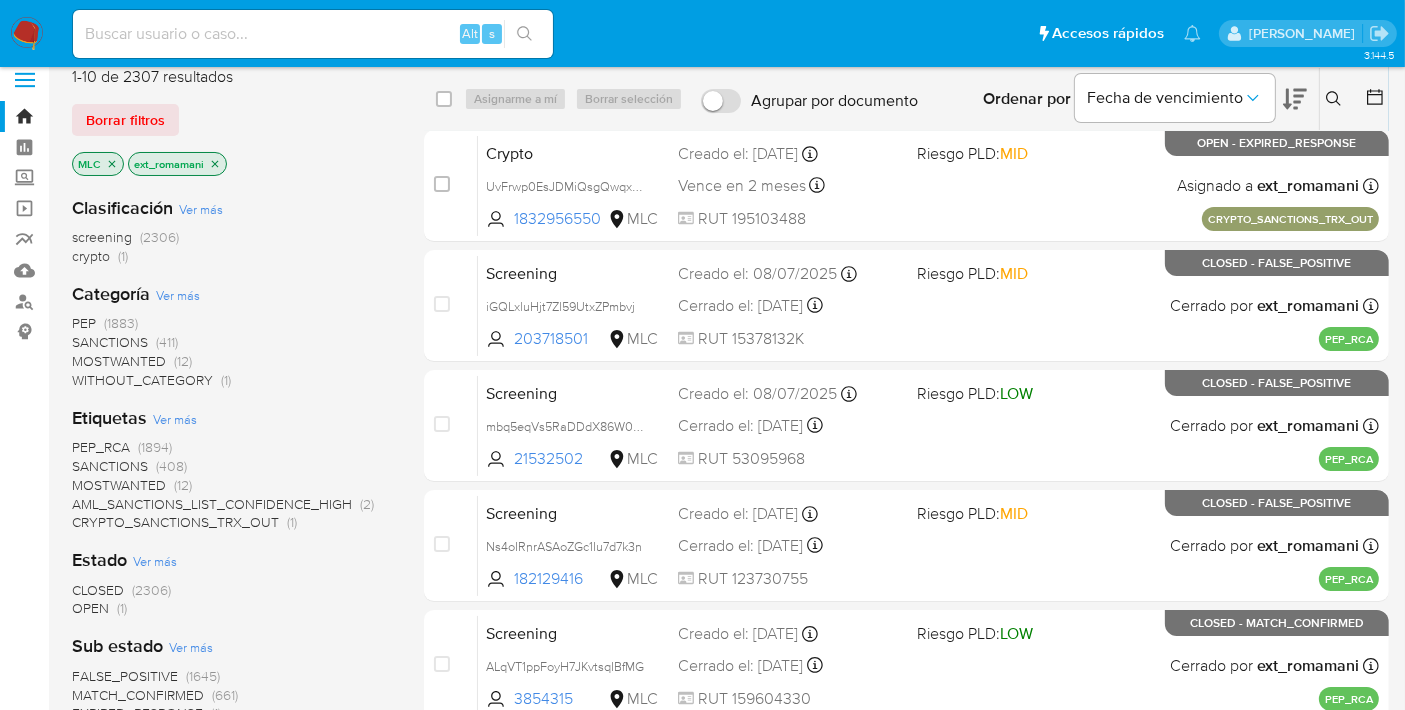 scroll, scrollTop: 0, scrollLeft: 0, axis: both 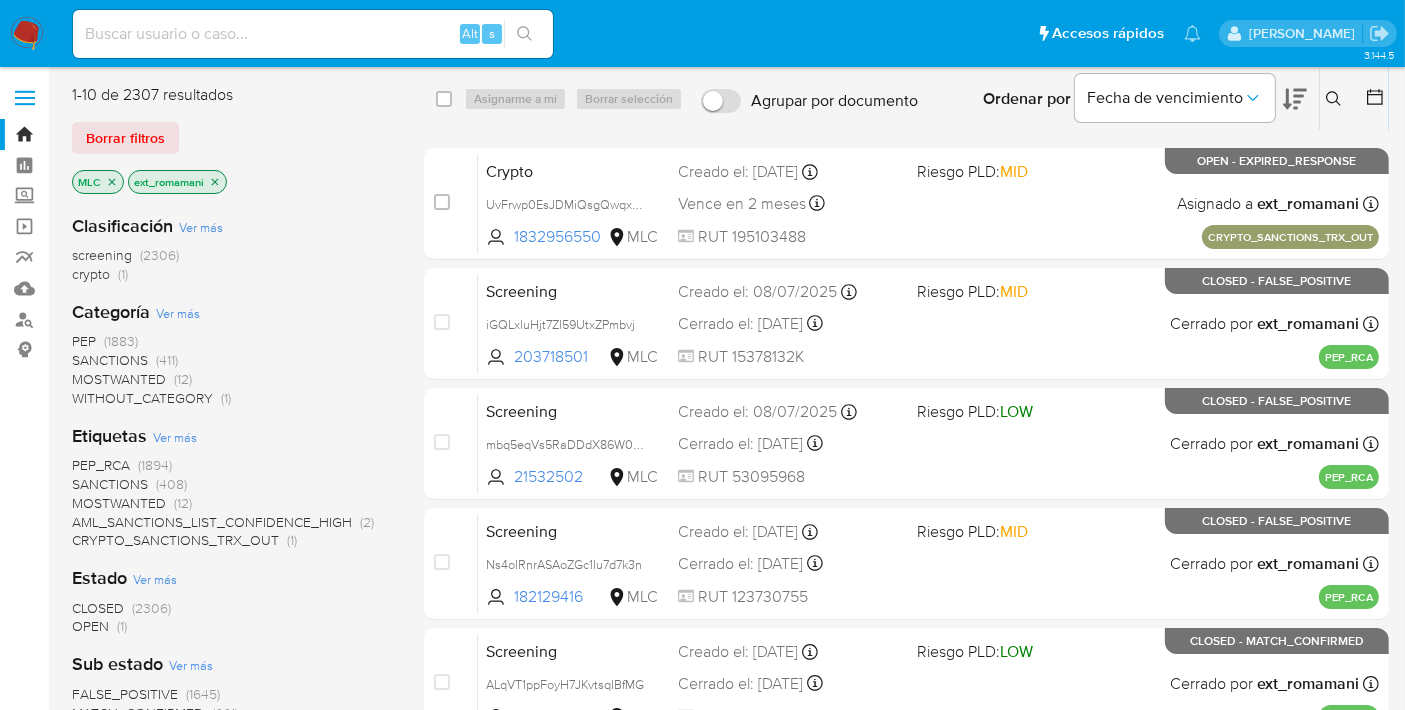 click on "screening" at bounding box center [102, 255] 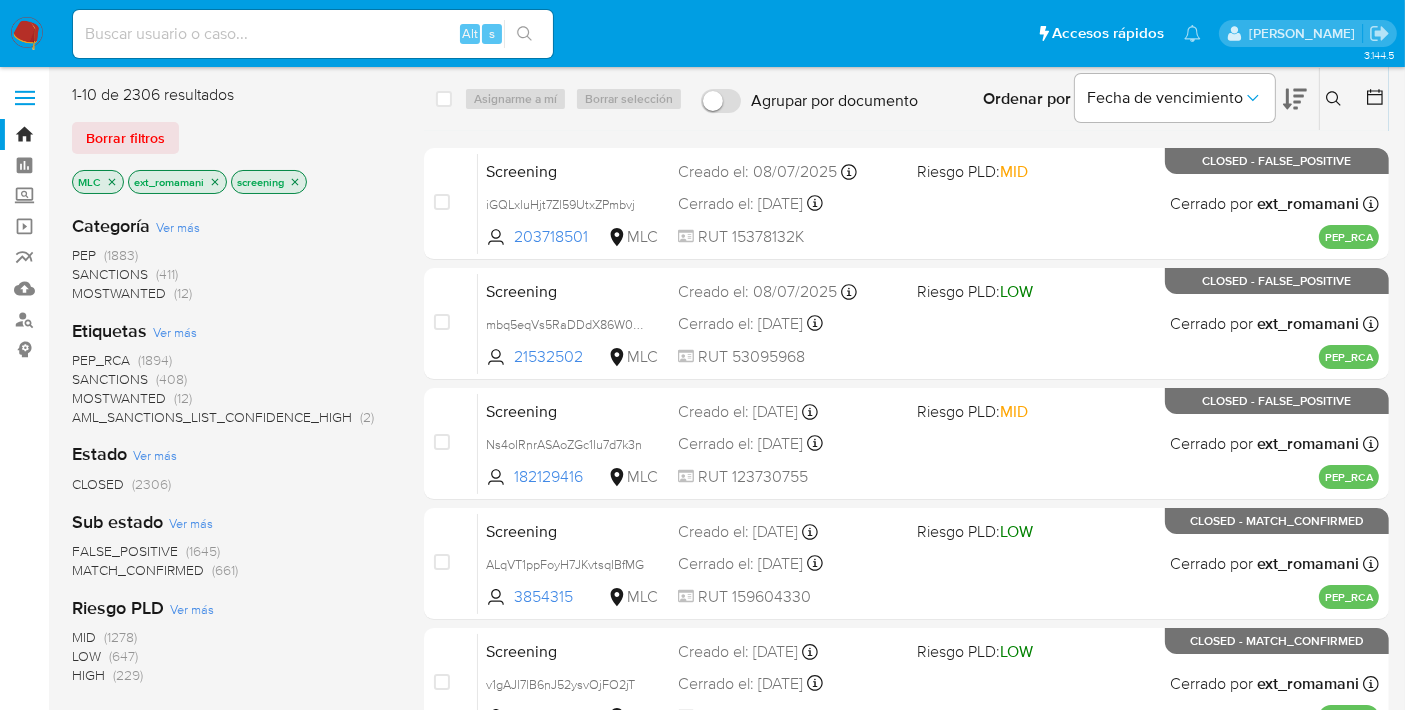 click on "MOSTWANTED" at bounding box center (119, 293) 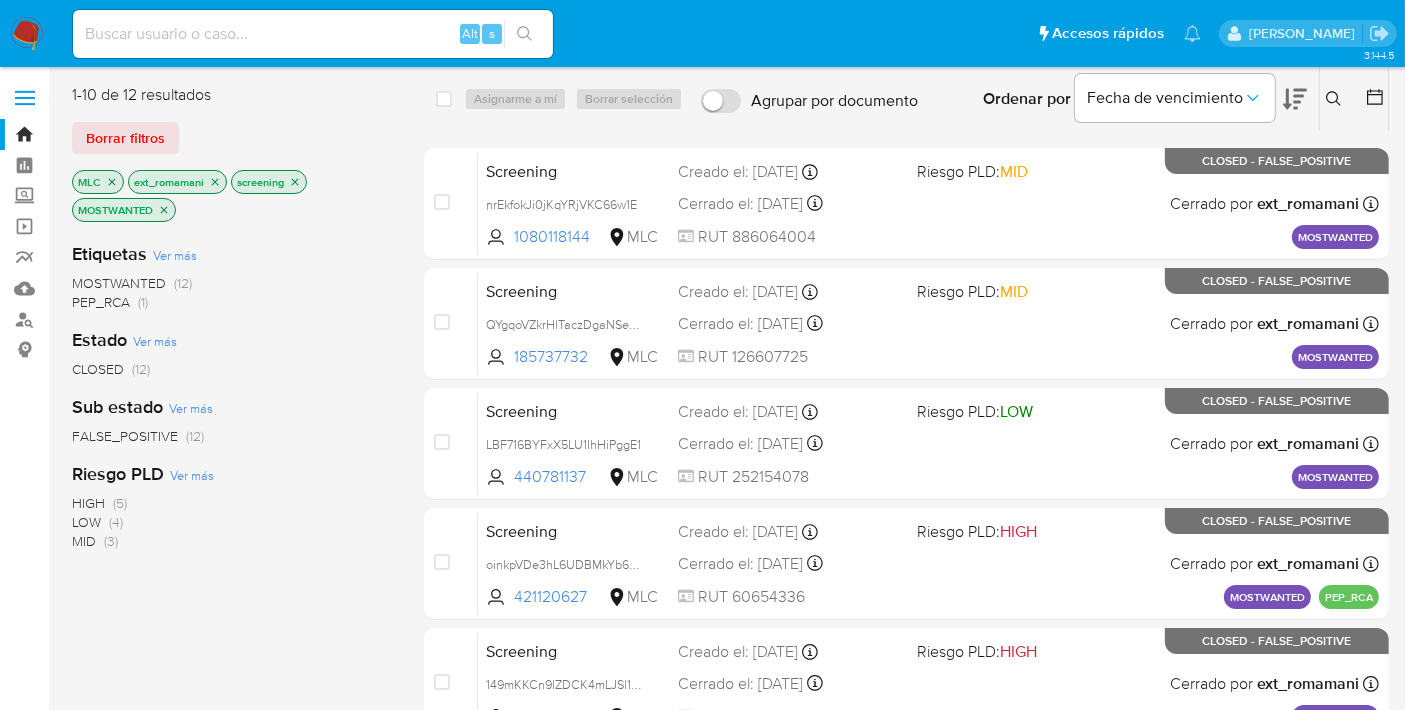 click on "HIGH" at bounding box center [88, 503] 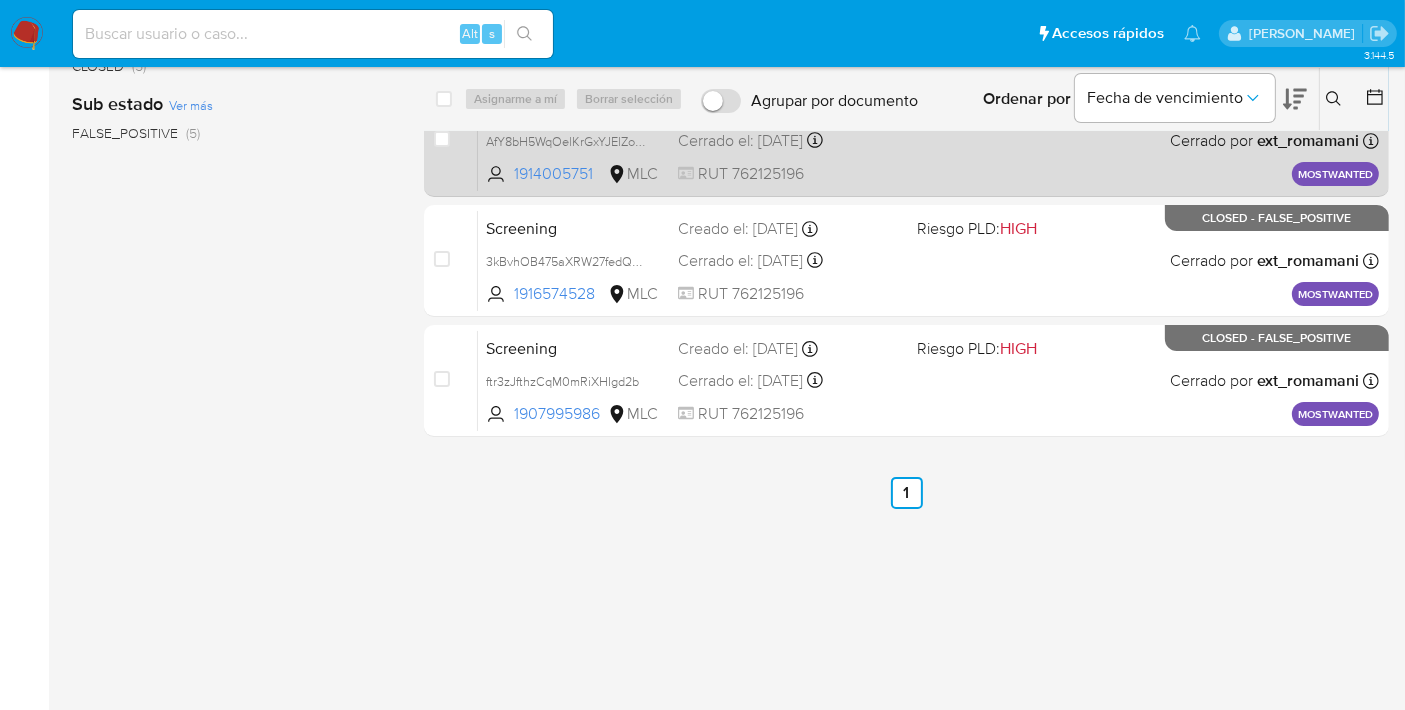 scroll, scrollTop: 0, scrollLeft: 0, axis: both 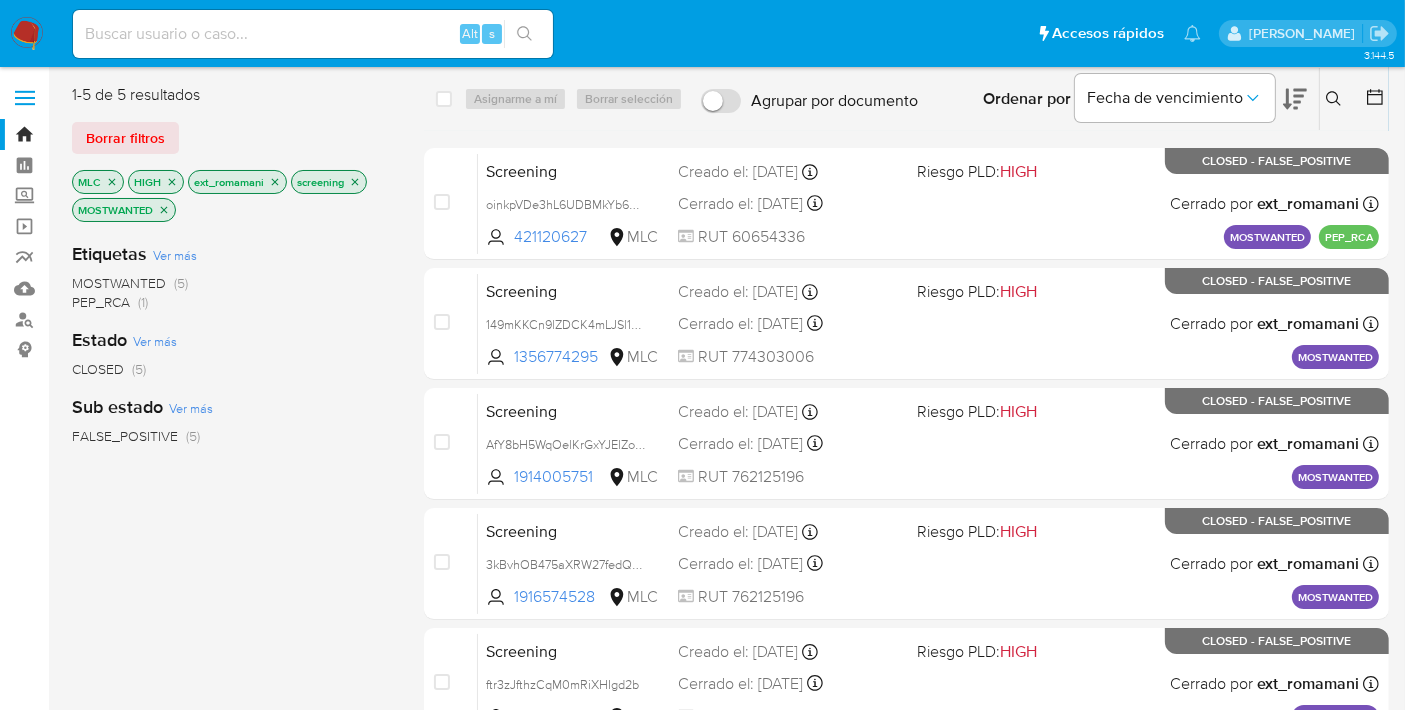 click 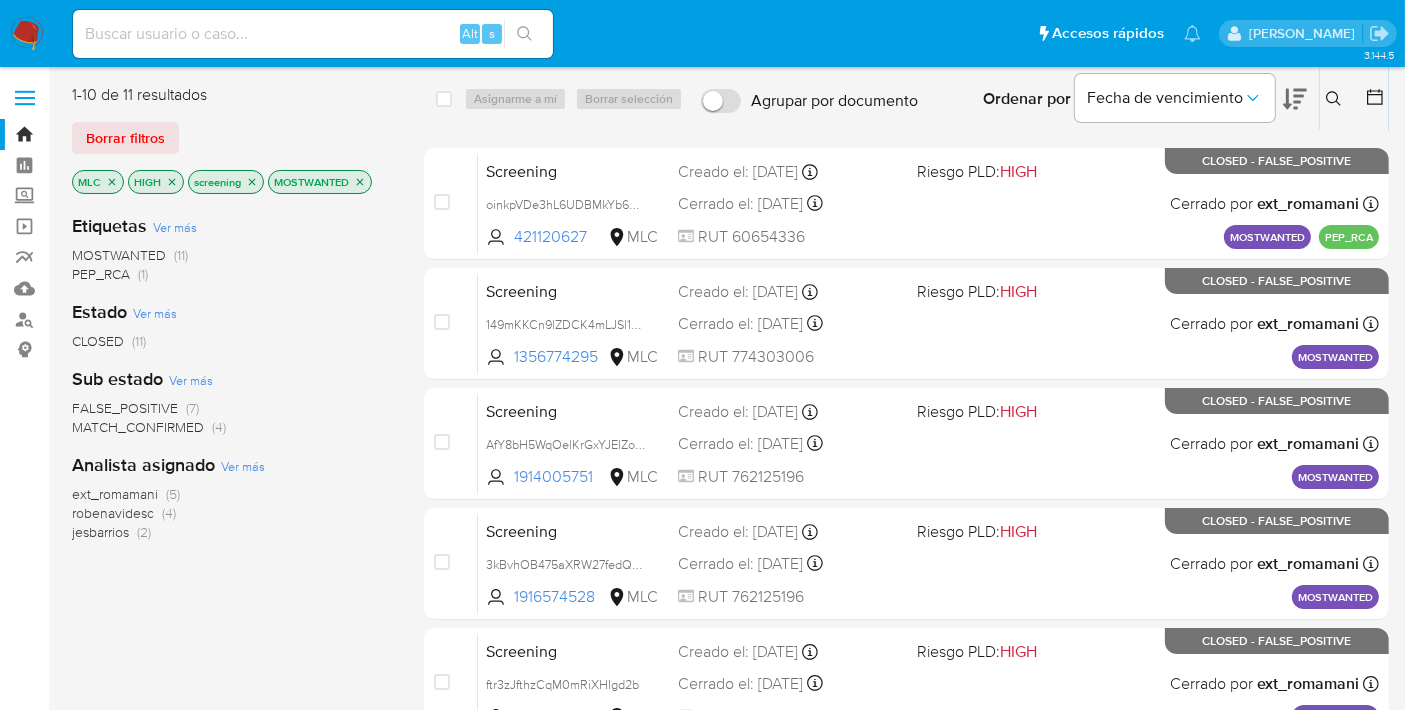 click on "robenavidesc" at bounding box center [113, 513] 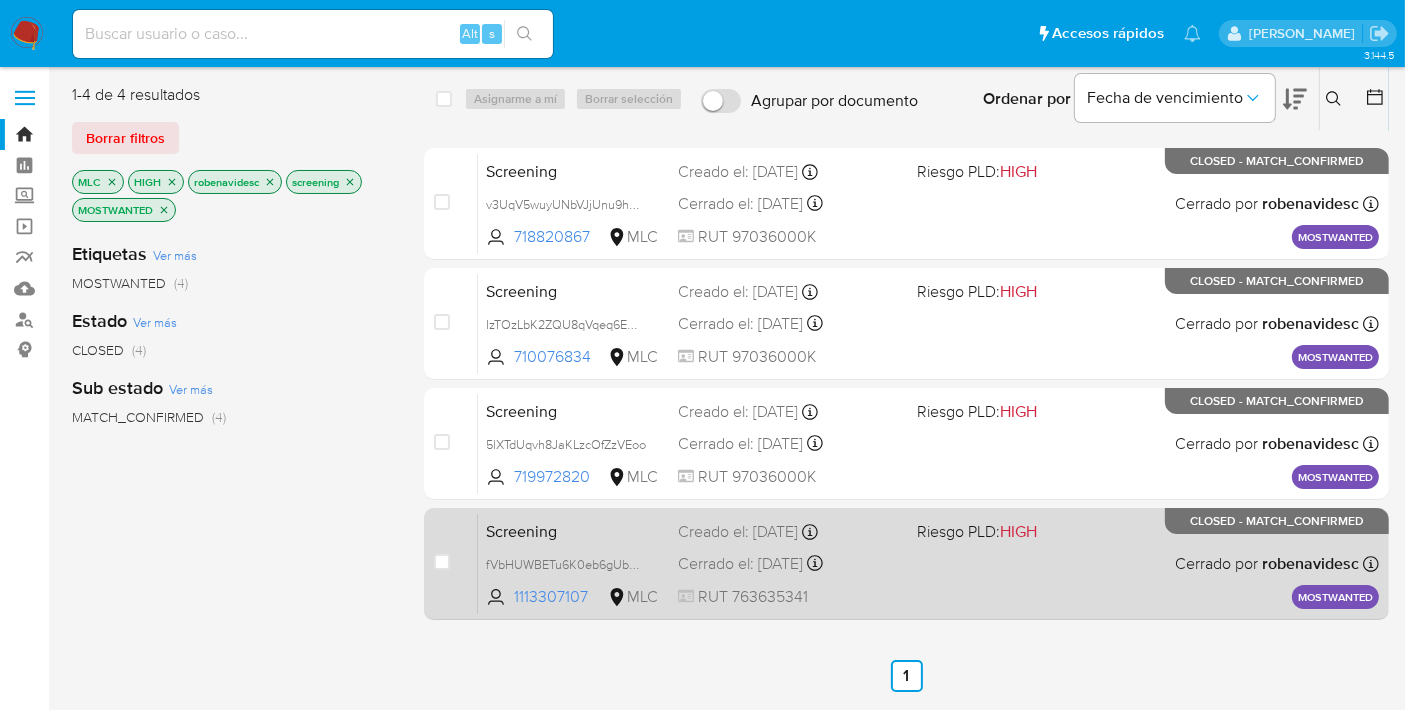 click on "Screening fVbHUWBETu6K0eb6gUbR22zh 1113307107 MLC Riesgo PLD:  HIGH Creado el: 16/04/2025   Creado el: 16/04/2025 09:14:41 Cerrado el: 13/05/2025   Cerrado el: 13/05/2025 12:18:09 RUT   763635341 Cerrado por   robenavidesc   Asignado el: 16/04/2025 10:36:39 MOSTWANTED CLOSED - MATCH_CONFIRMED" at bounding box center (928, 563) 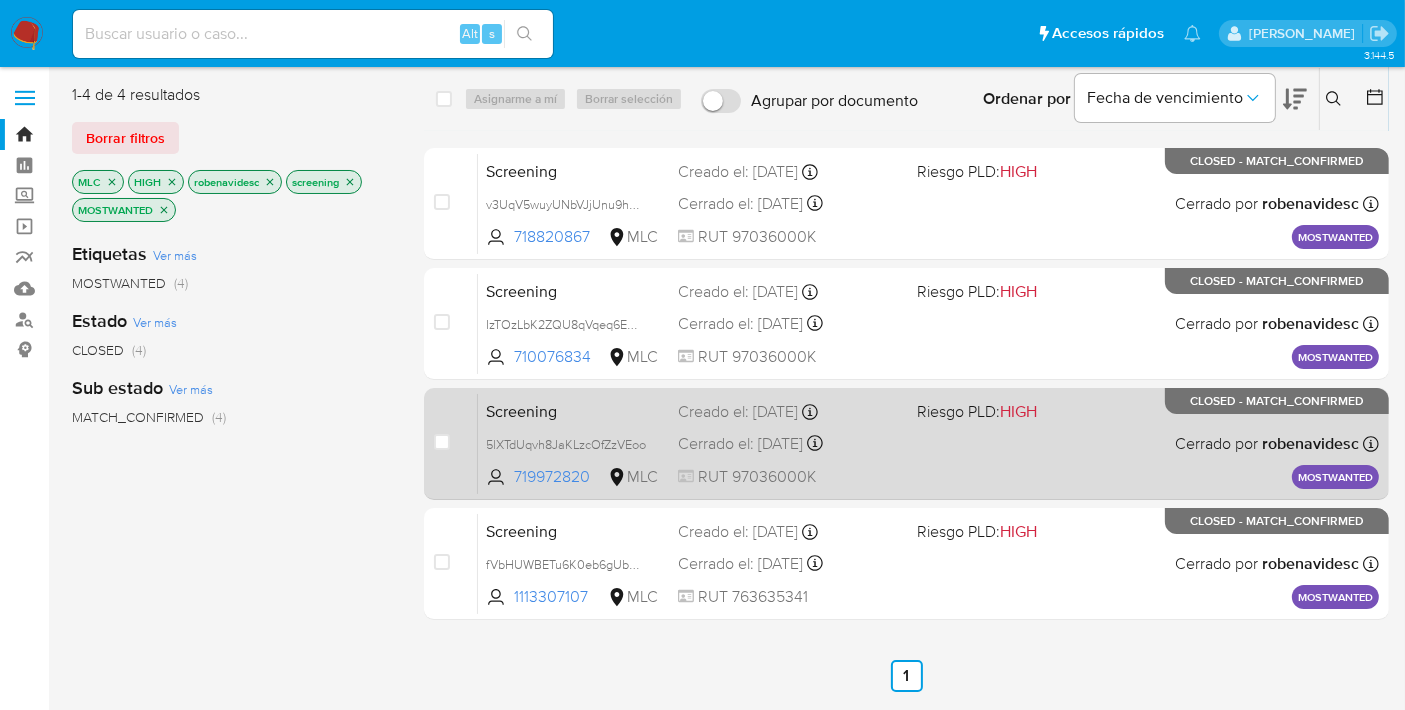click on "Screening 5lXTdUqvh8JaKLzcOfZzVEoo 719972820 MLC Riesgo PLD:  HIGH Creado el: 16/04/2025   Creado el: 16/04/2025 09:14:45 Cerrado el: 13/05/2025   Cerrado el: 13/05/2025 09:51:24 RUT   97036000K Cerrado por   robenavidesc   Asignado el: 16/04/2025 09:25:51 MOSTWANTED CLOSED - MATCH_CONFIRMED" at bounding box center (928, 443) 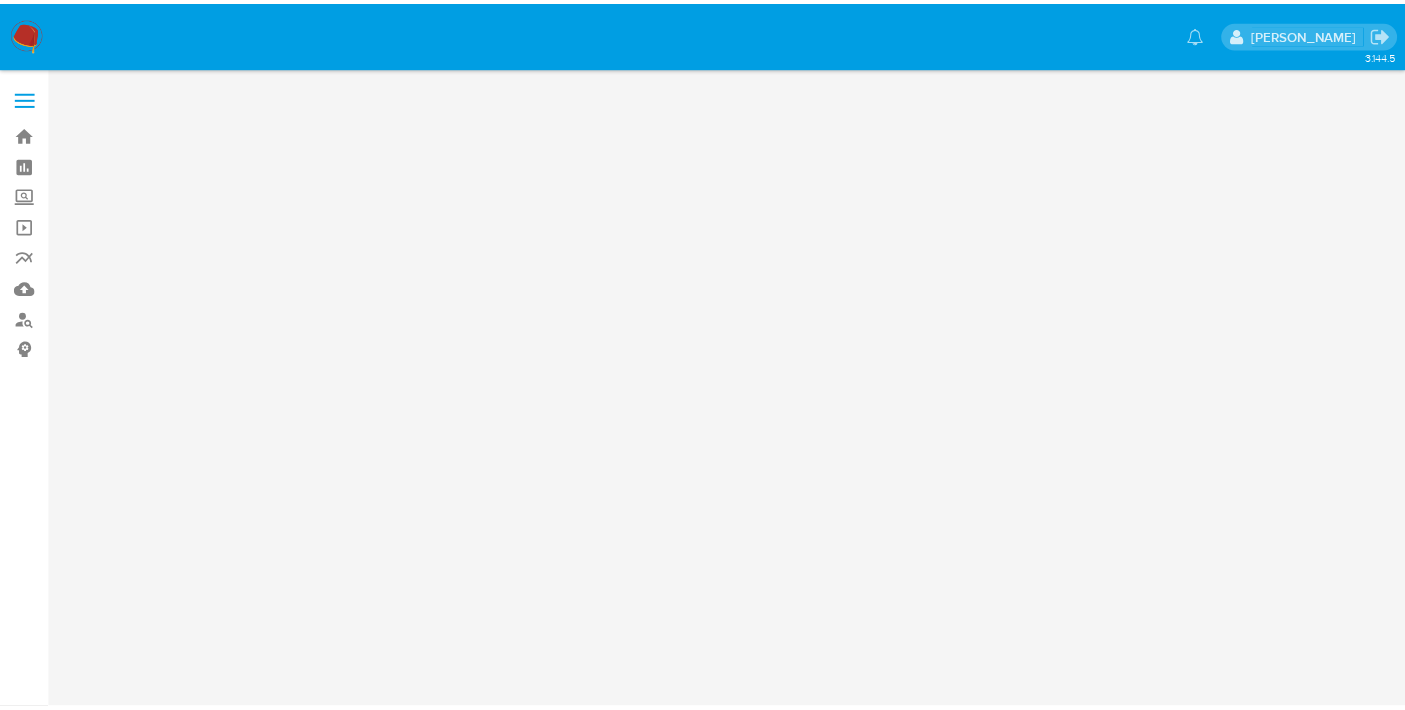 scroll, scrollTop: 0, scrollLeft: 0, axis: both 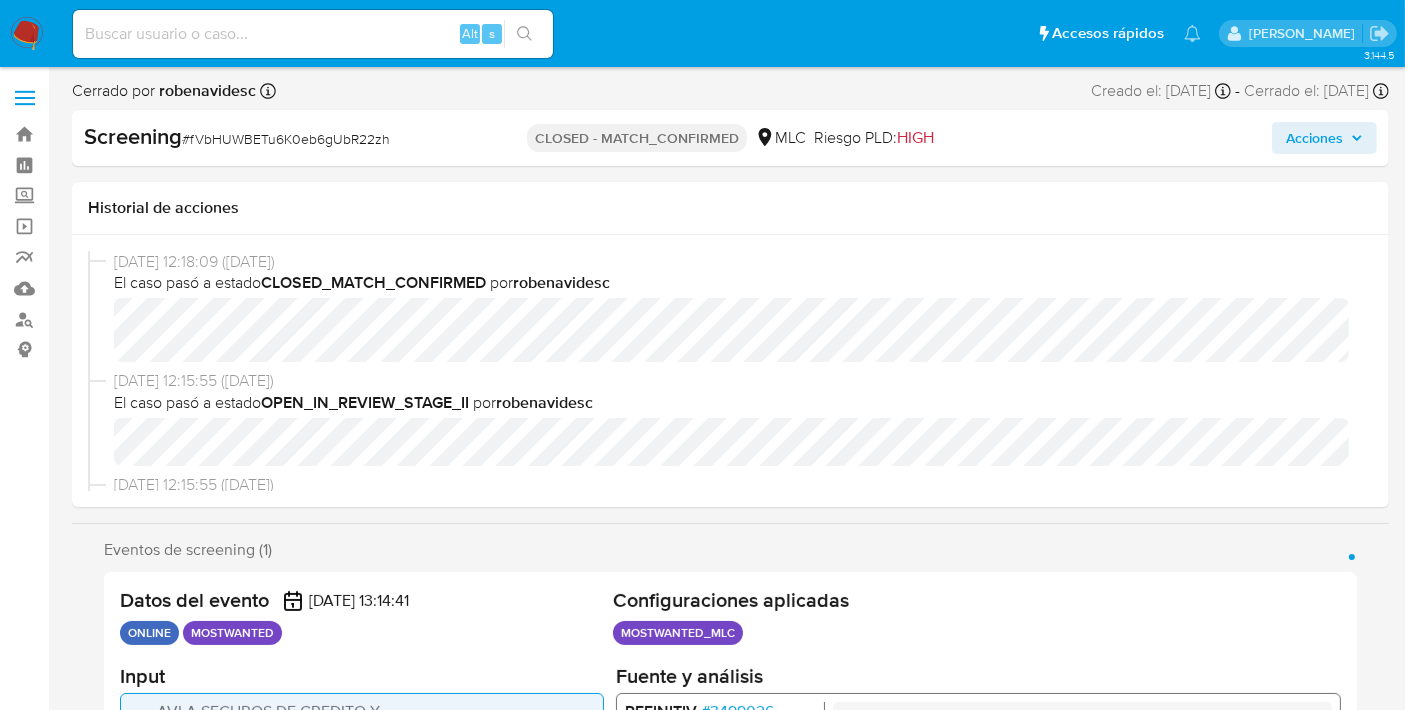 select on "10" 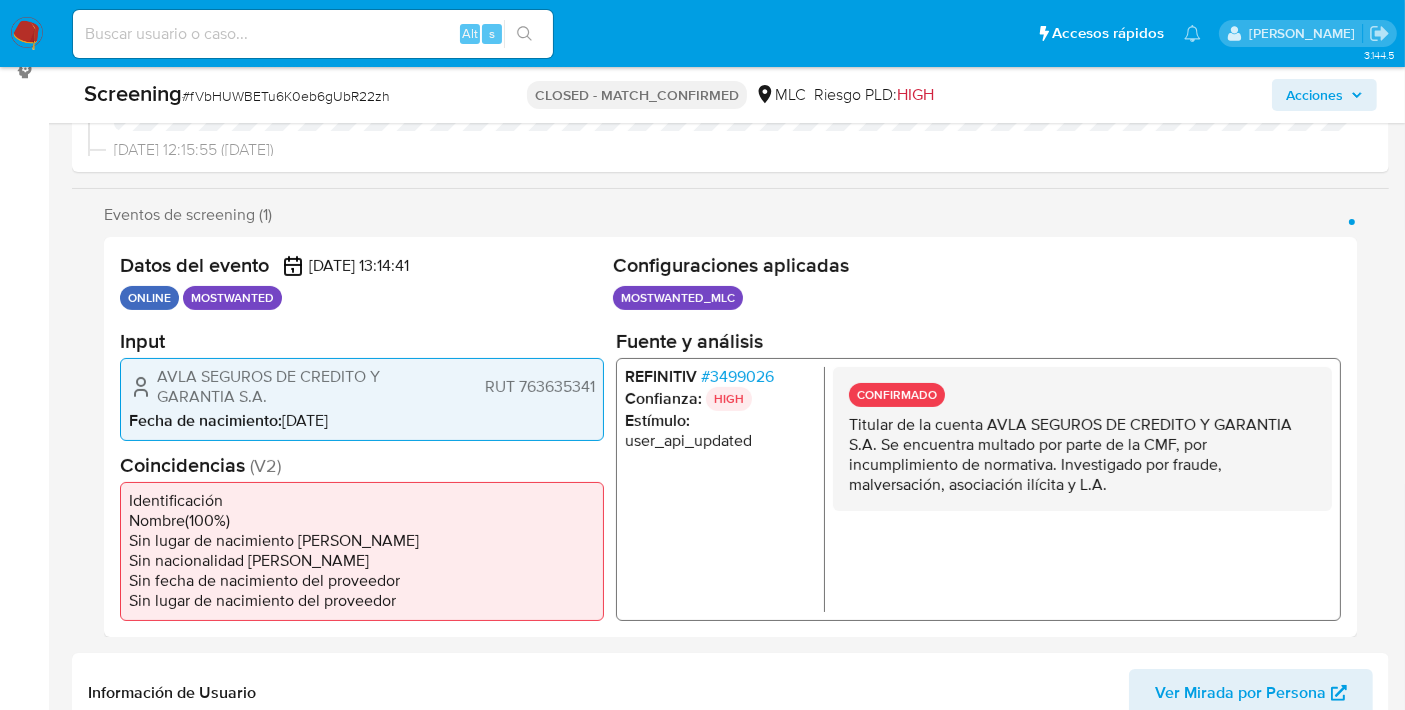 scroll, scrollTop: 280, scrollLeft: 0, axis: vertical 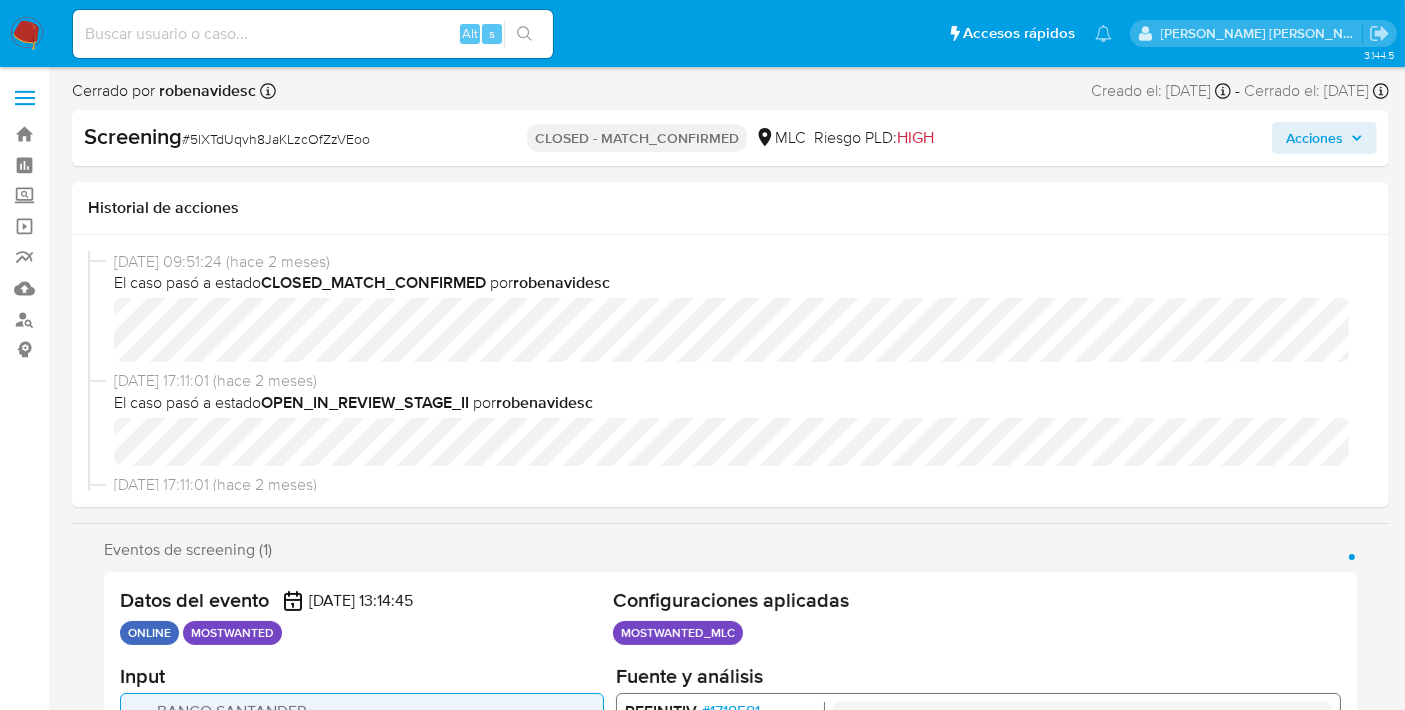 select on "10" 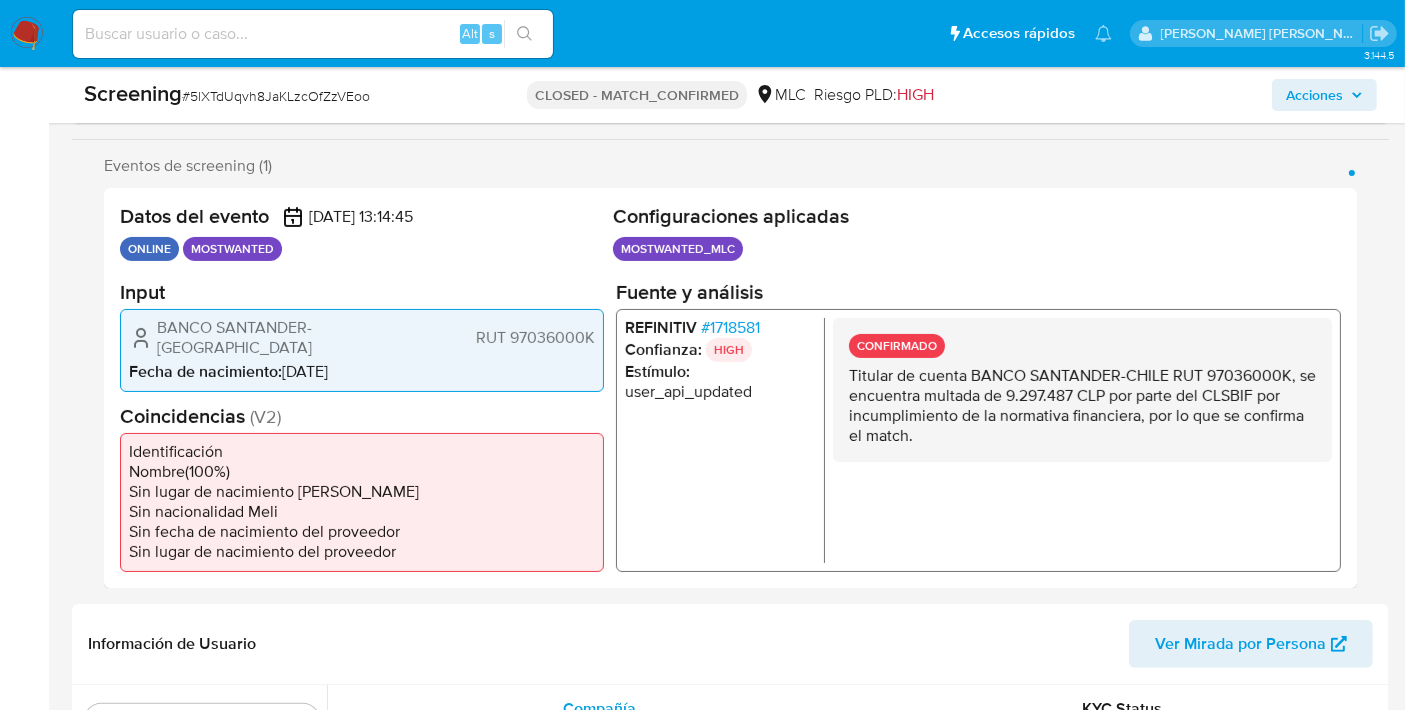 scroll, scrollTop: 330, scrollLeft: 0, axis: vertical 